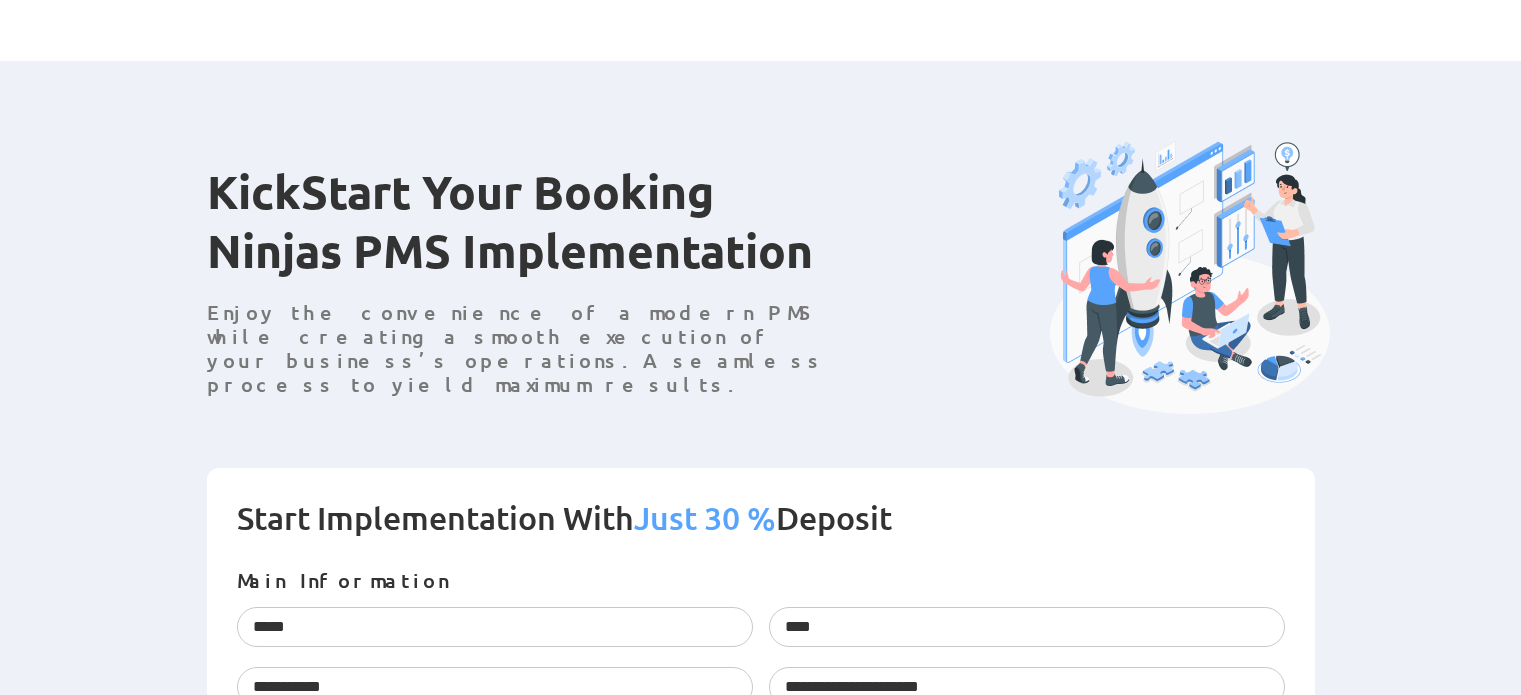 scroll, scrollTop: 280, scrollLeft: 0, axis: vertical 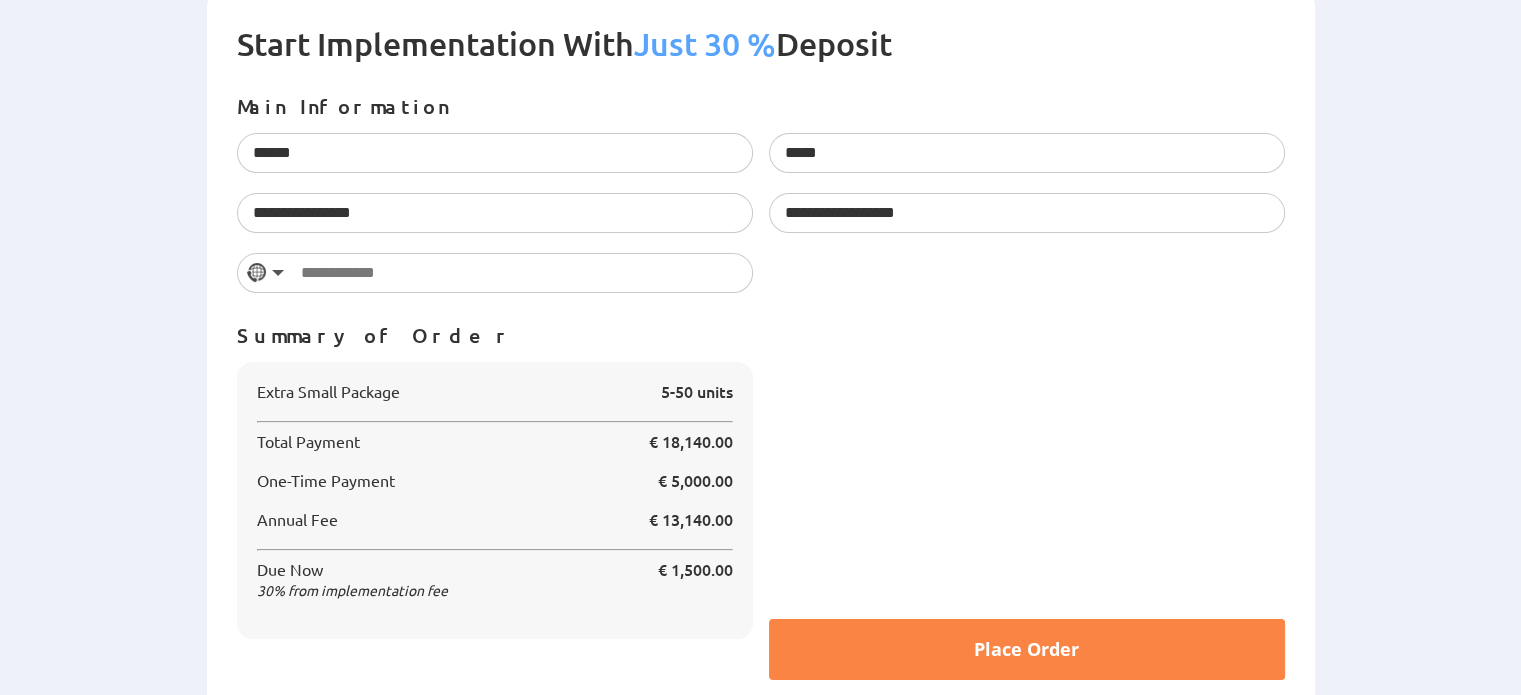 click on "Place Order" at bounding box center (1027, 649) 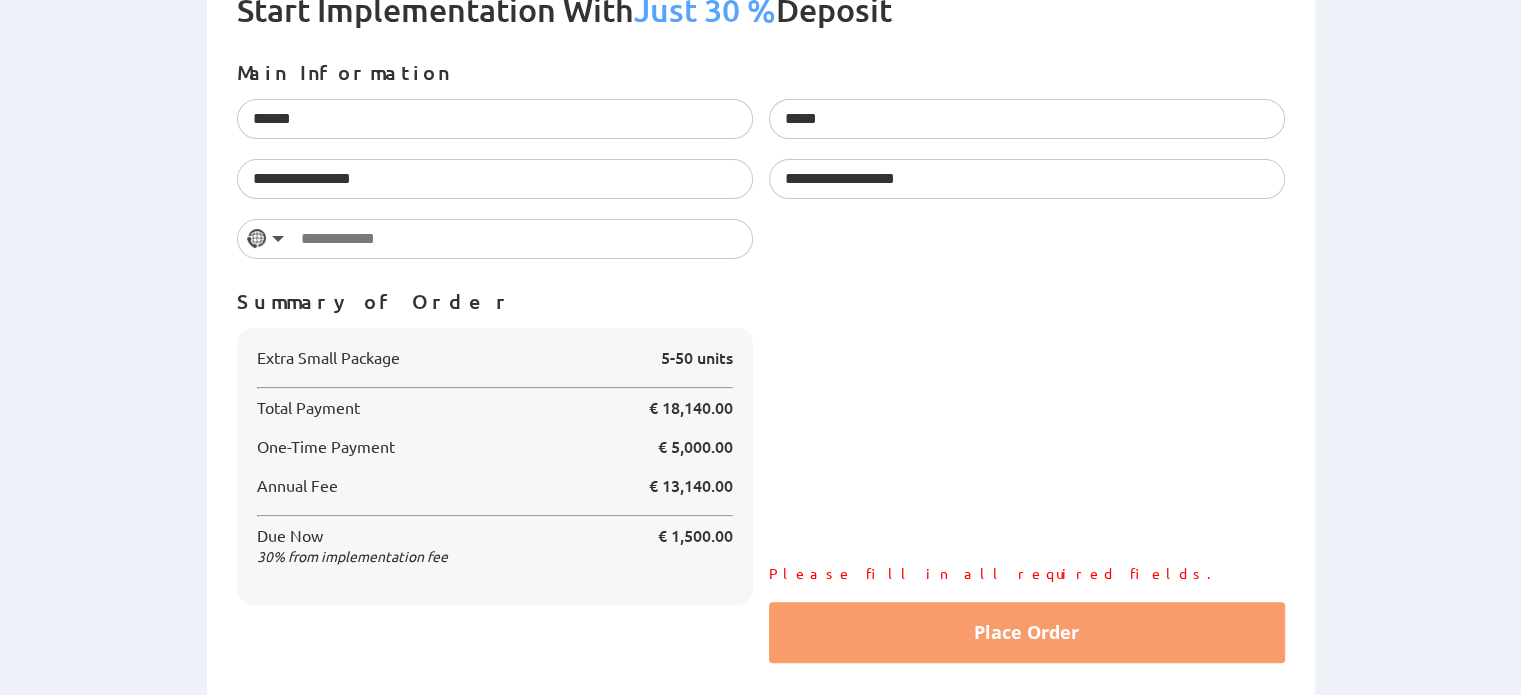 scroll, scrollTop: 512, scrollLeft: 0, axis: vertical 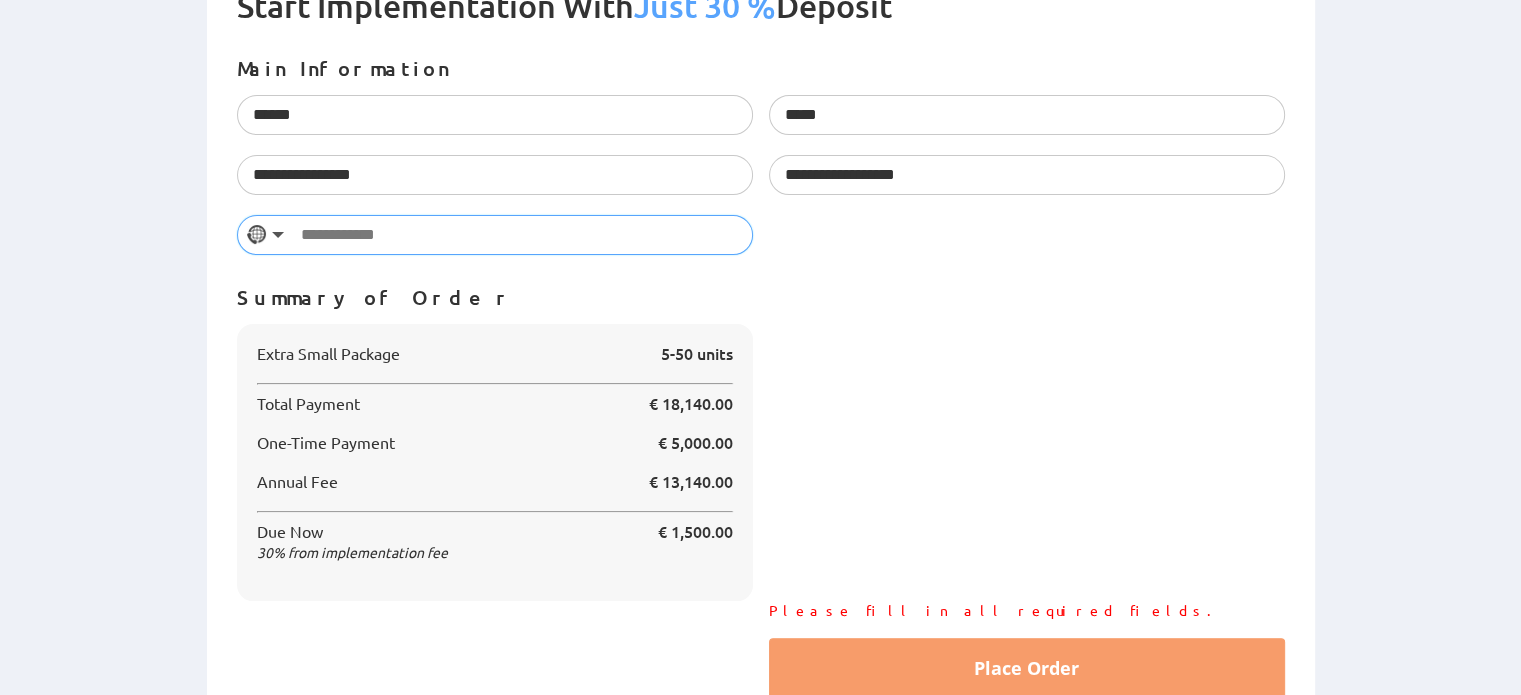 click at bounding box center (495, 235) 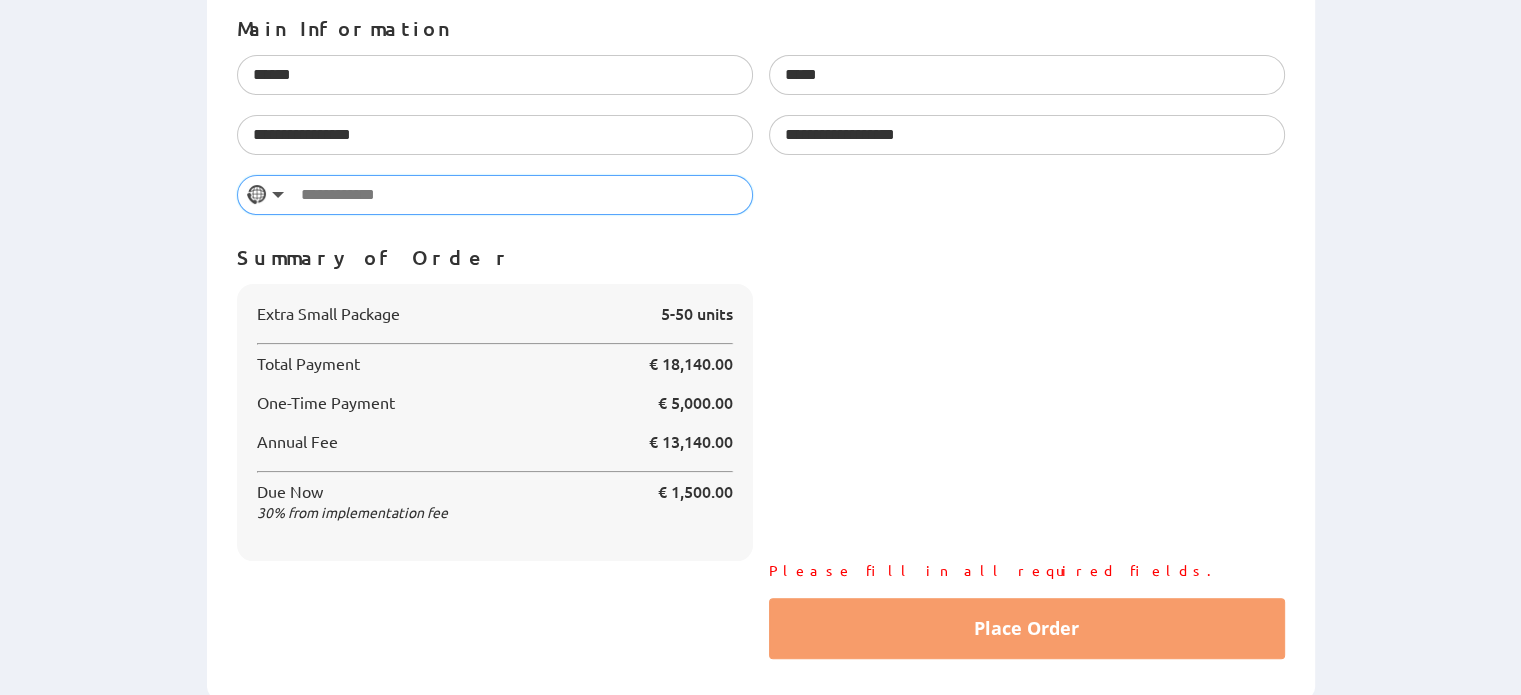 scroll, scrollTop: 552, scrollLeft: 0, axis: vertical 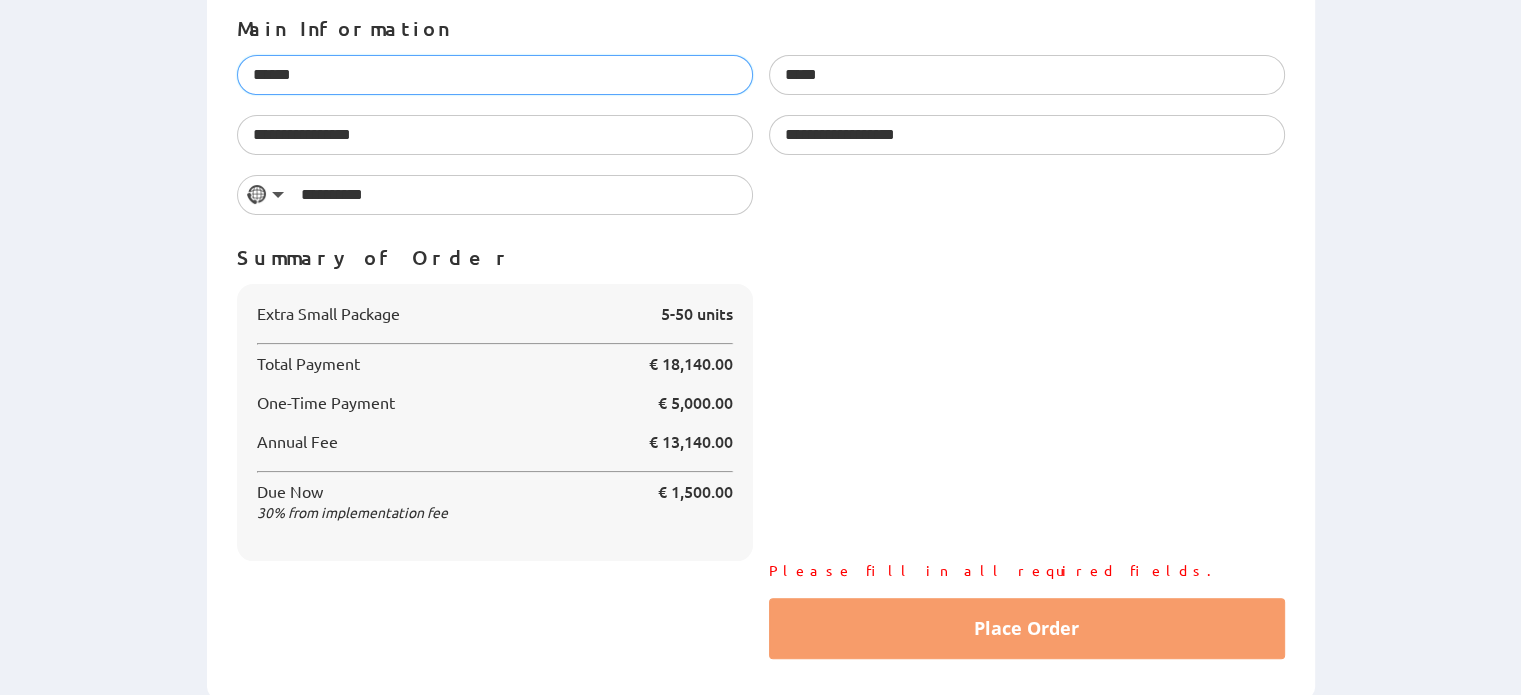 drag, startPoint x: 358, startPoint y: 59, endPoint x: 212, endPoint y: 65, distance: 146.12323 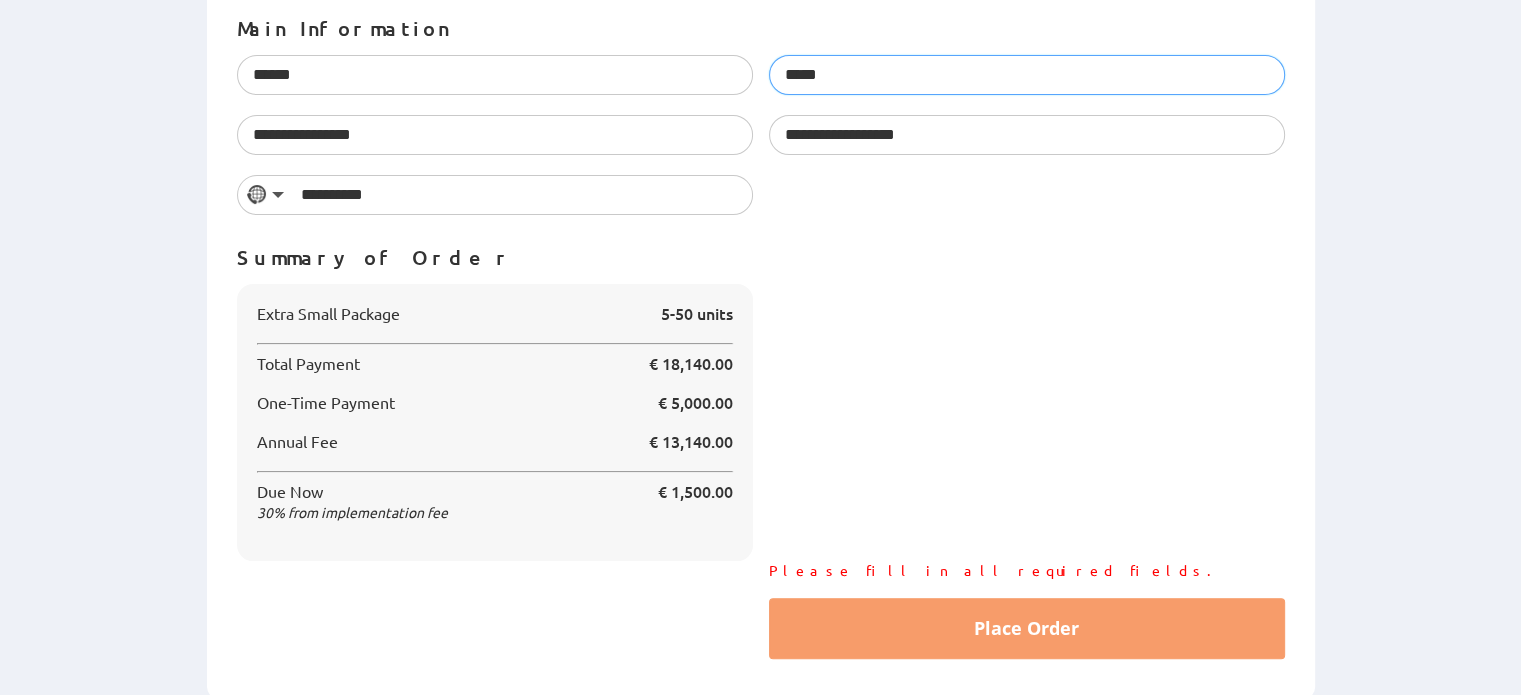 drag, startPoint x: 916, startPoint y: 75, endPoint x: 700, endPoint y: 60, distance: 216.5202 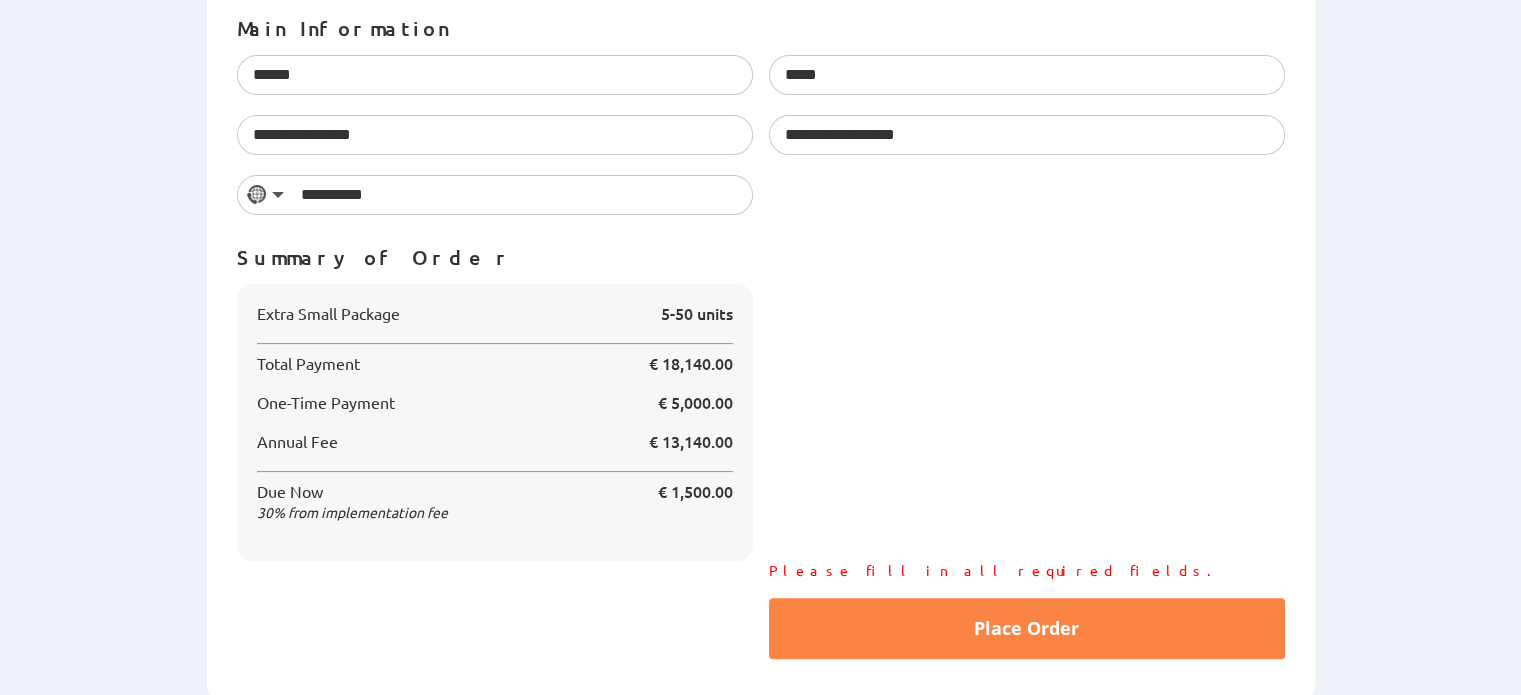 click on "Place Order" at bounding box center [1026, 628] 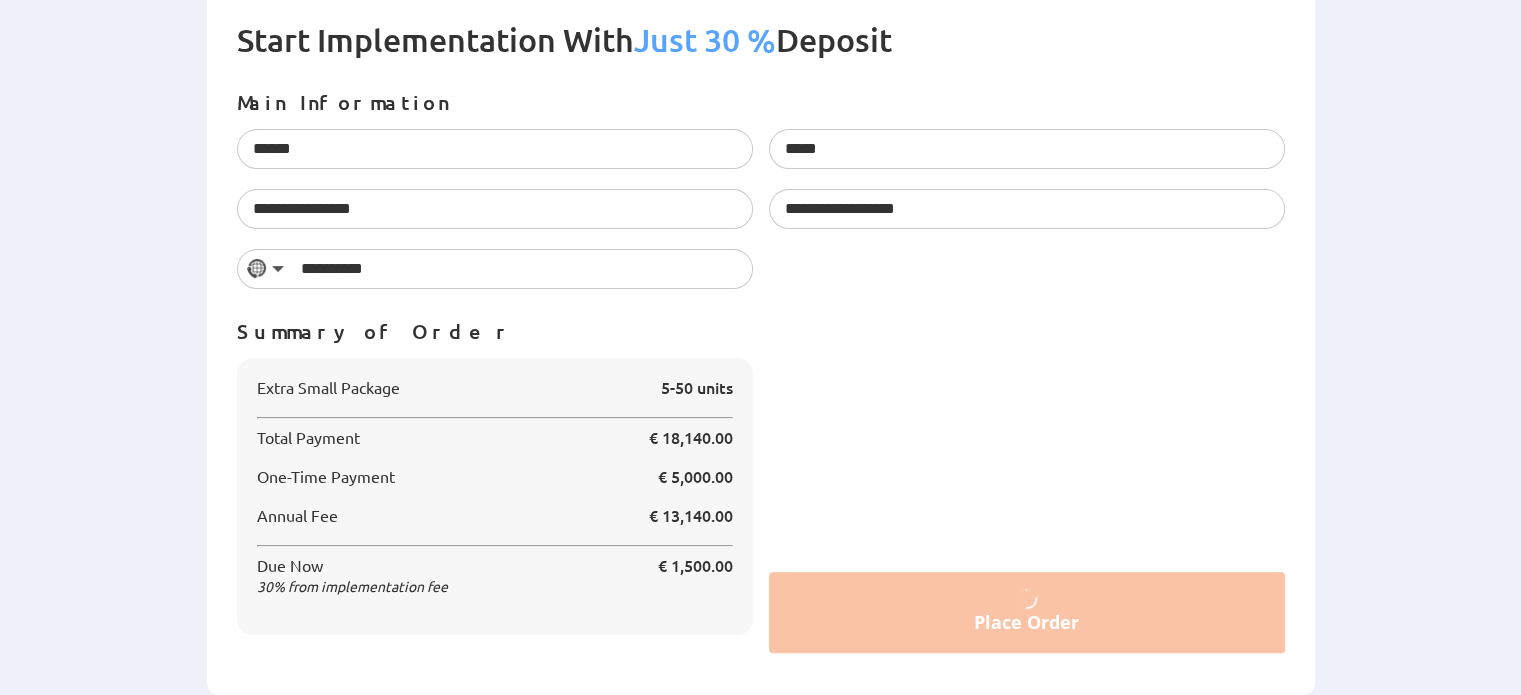 scroll, scrollTop: 474, scrollLeft: 0, axis: vertical 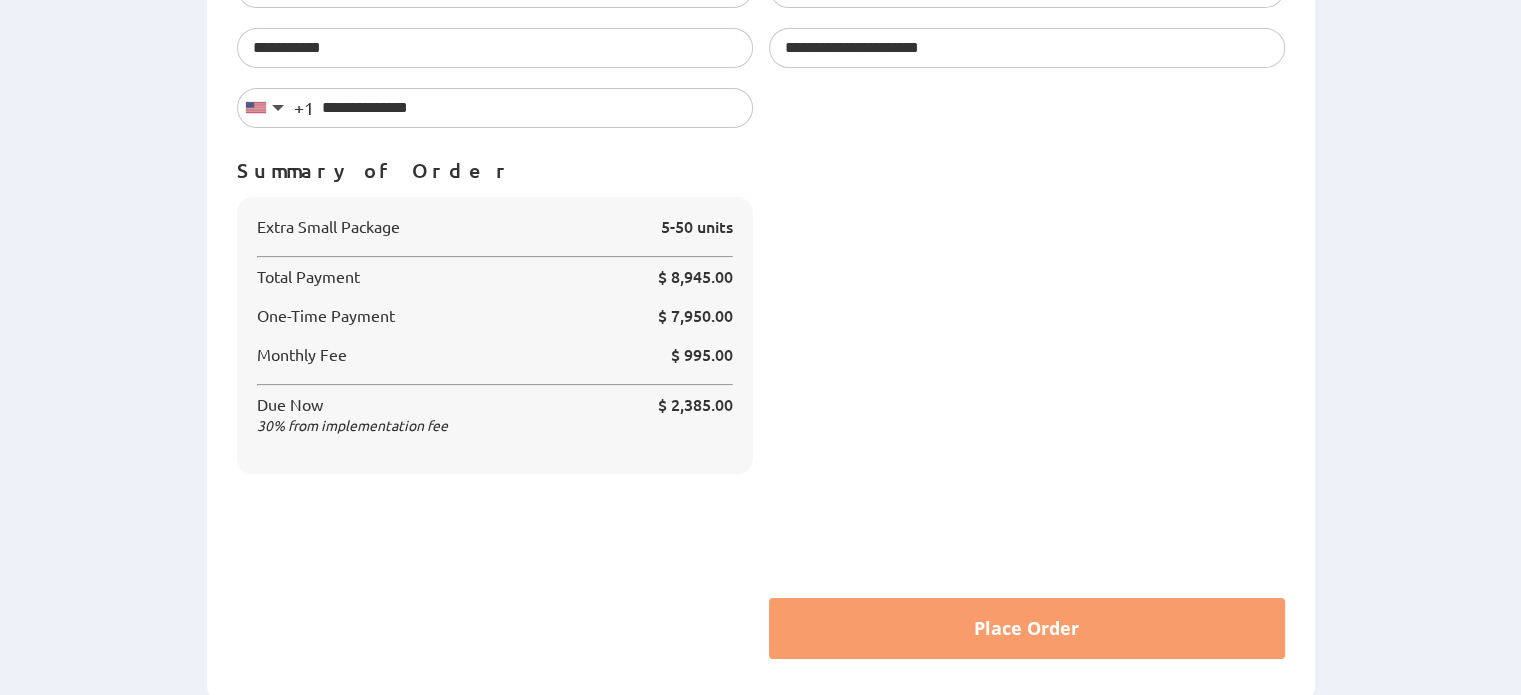 click on "**********" at bounding box center [760, 264] 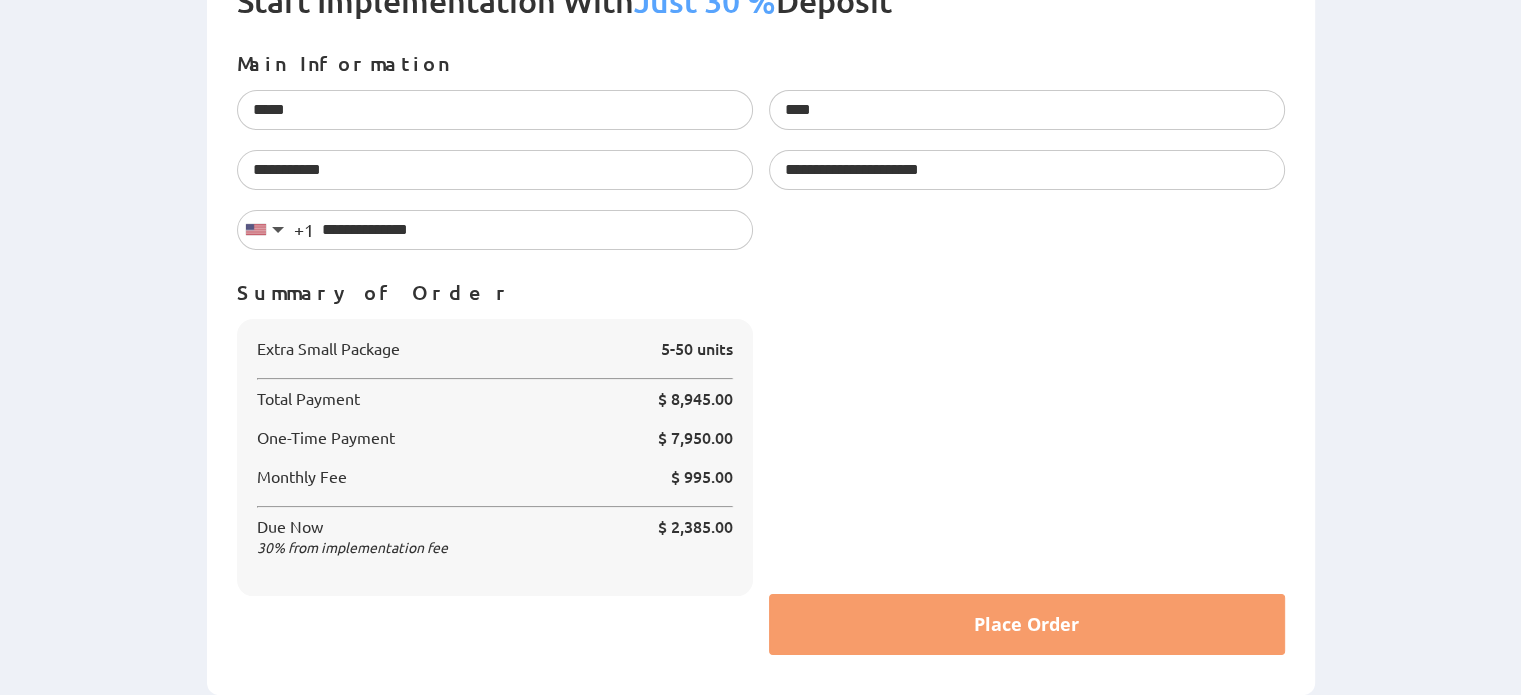 scroll, scrollTop: 513, scrollLeft: 0, axis: vertical 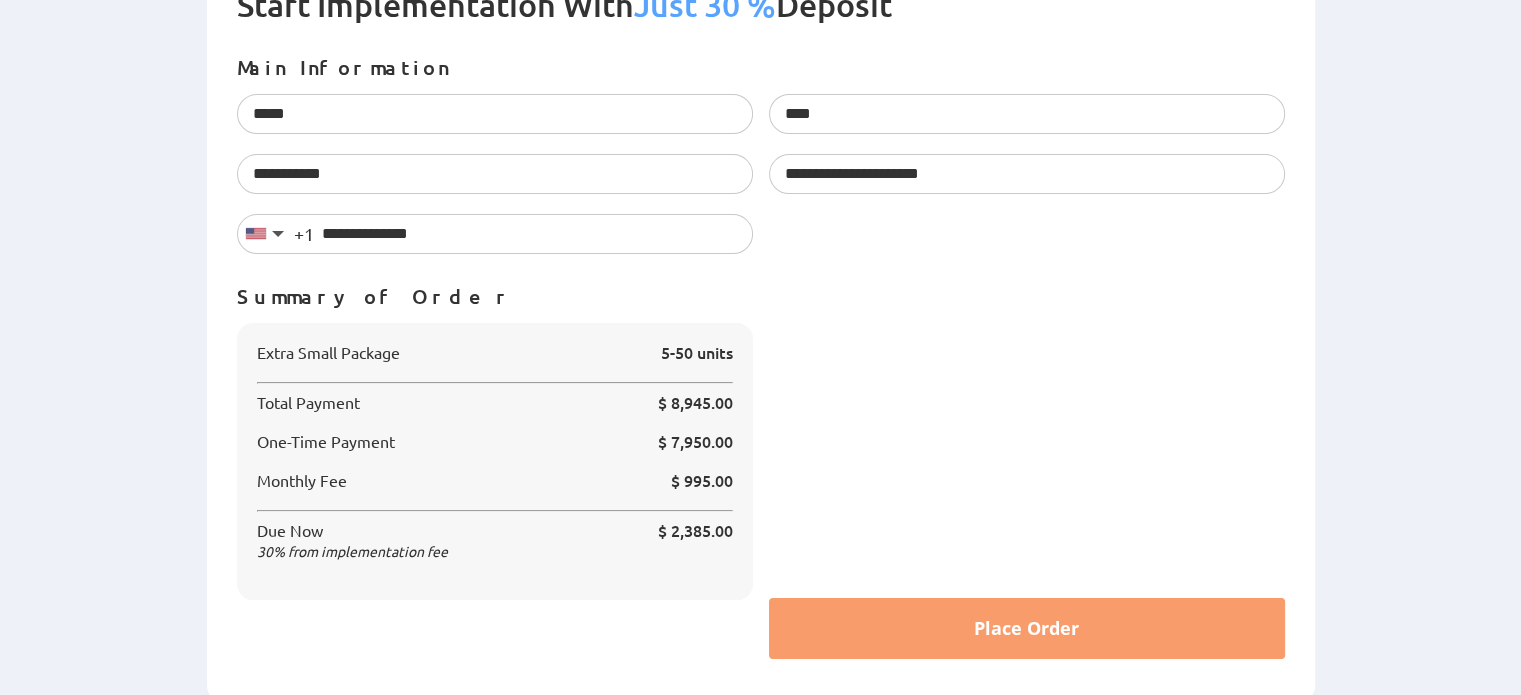 click on "Summary of Order" at bounding box center (761, 296) 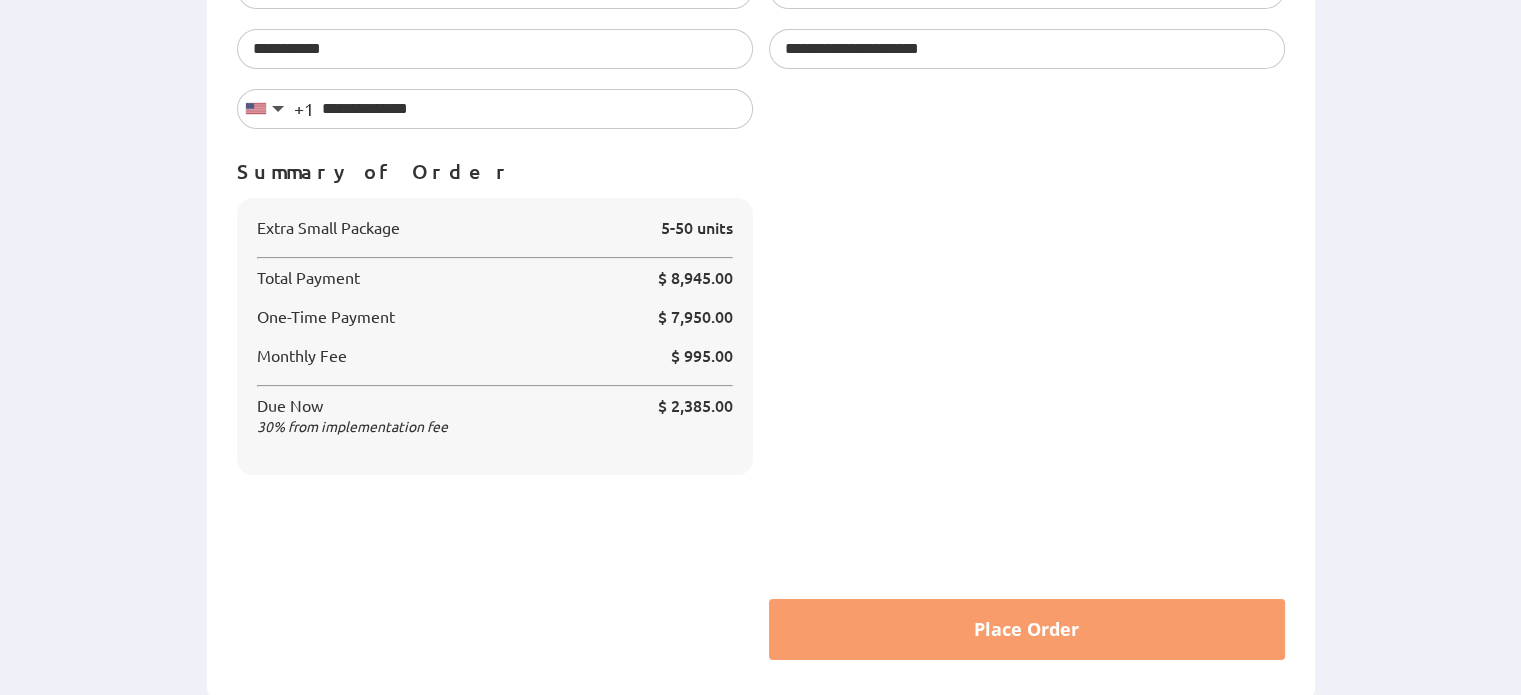 scroll, scrollTop: 639, scrollLeft: 0, axis: vertical 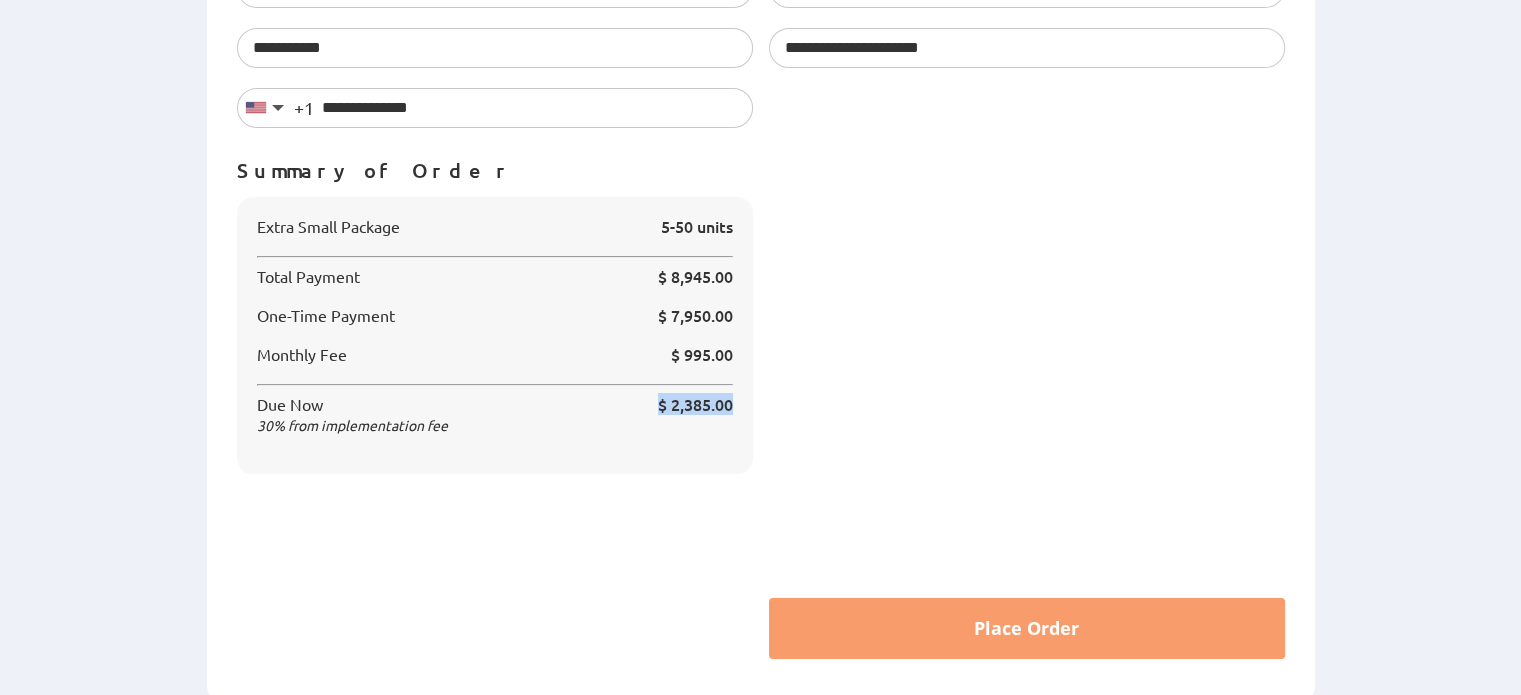 drag, startPoint x: 654, startPoint y: 405, endPoint x: 741, endPoint y: 400, distance: 87.14356 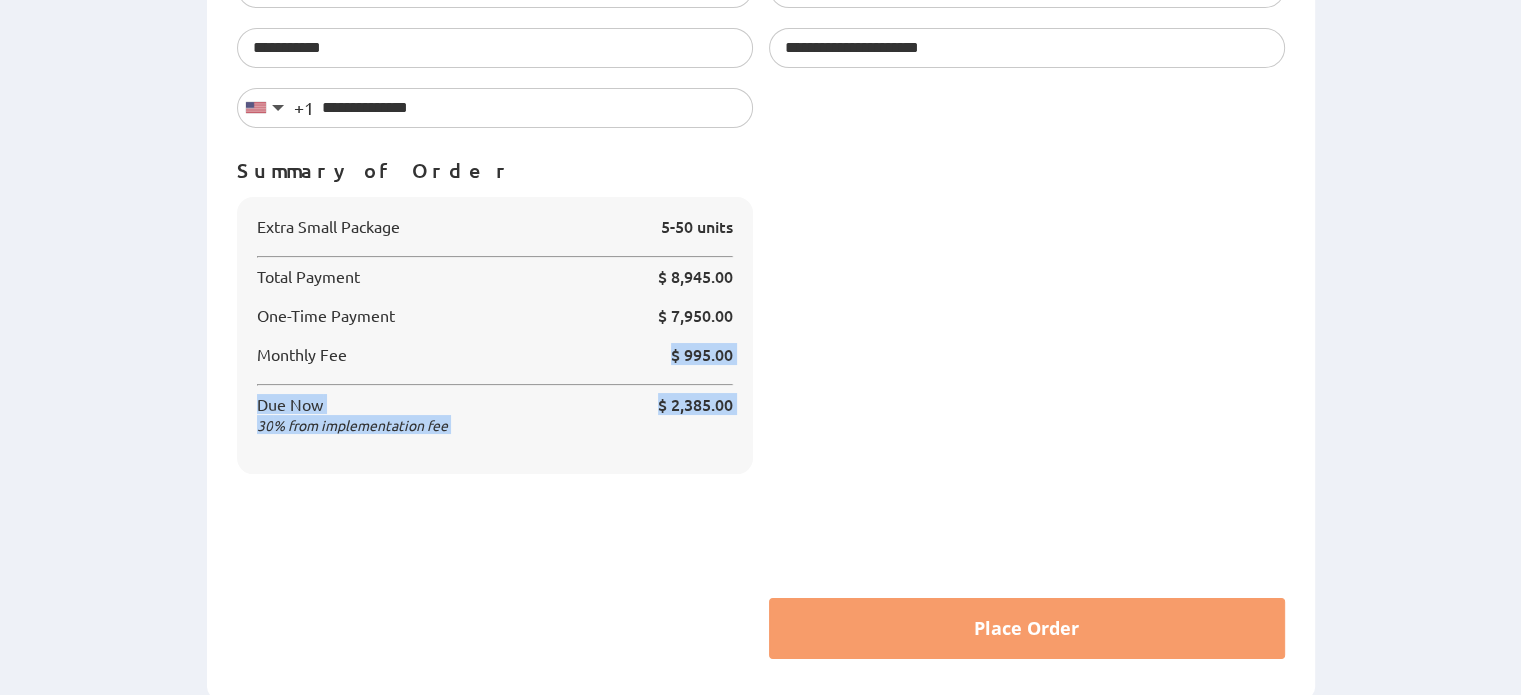 drag, startPoint x: 662, startPoint y: 344, endPoint x: 762, endPoint y: 355, distance: 100.60318 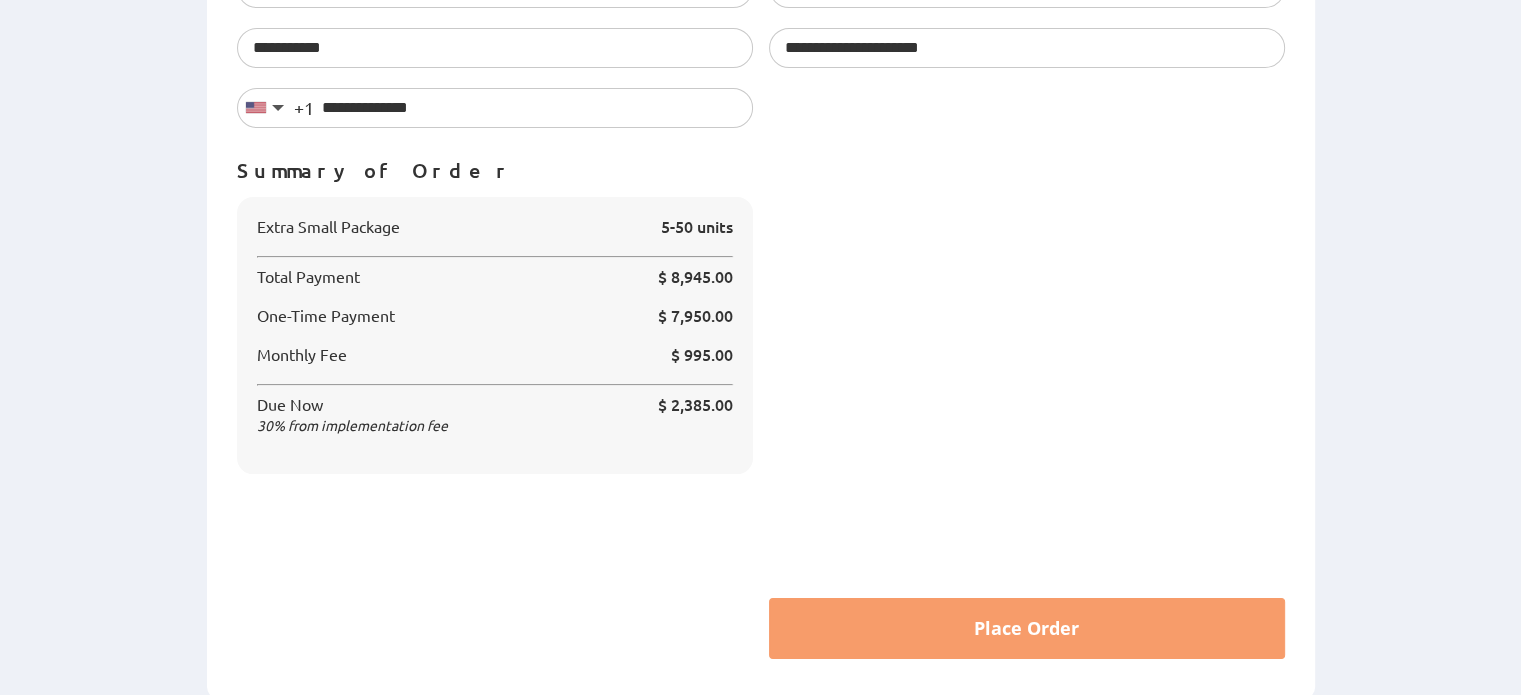 click on "One-Time Payment
$  7,950.00" at bounding box center [495, 315] 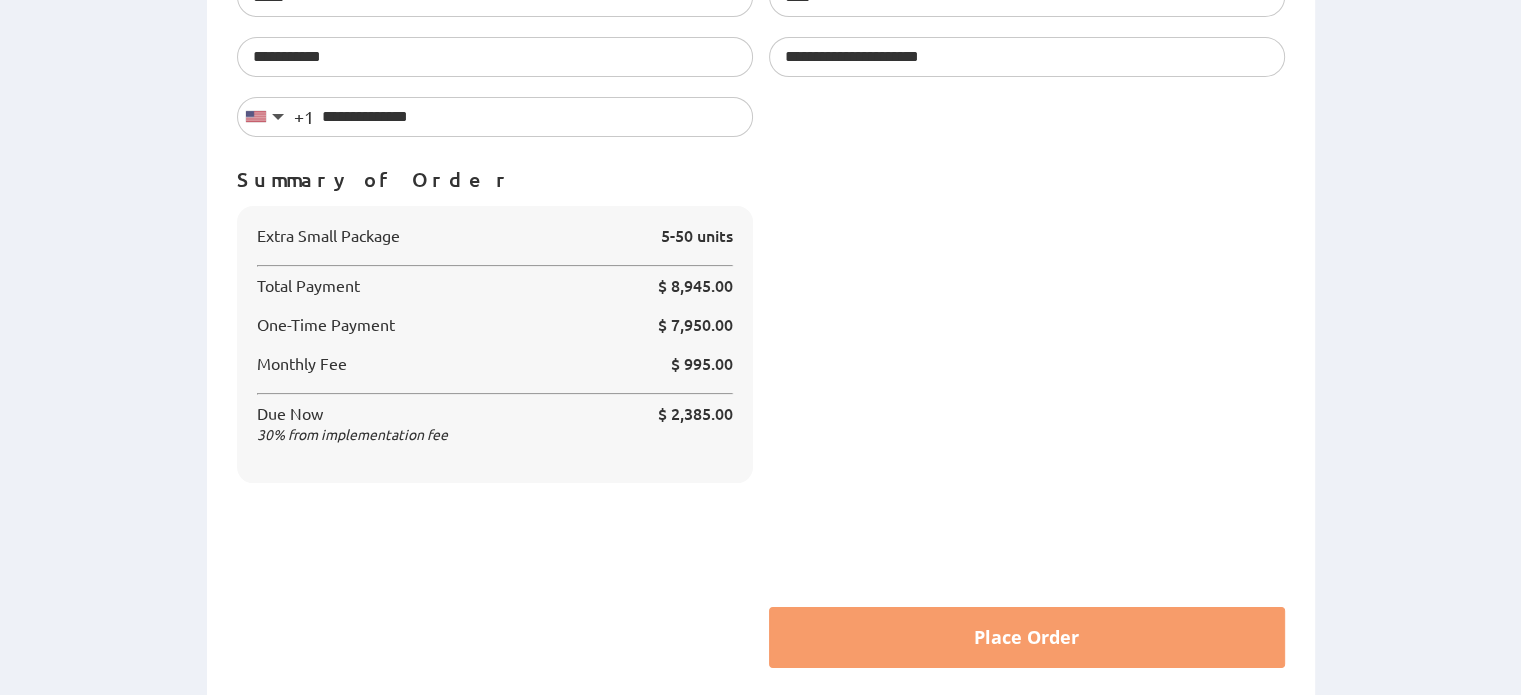 scroll, scrollTop: 639, scrollLeft: 0, axis: vertical 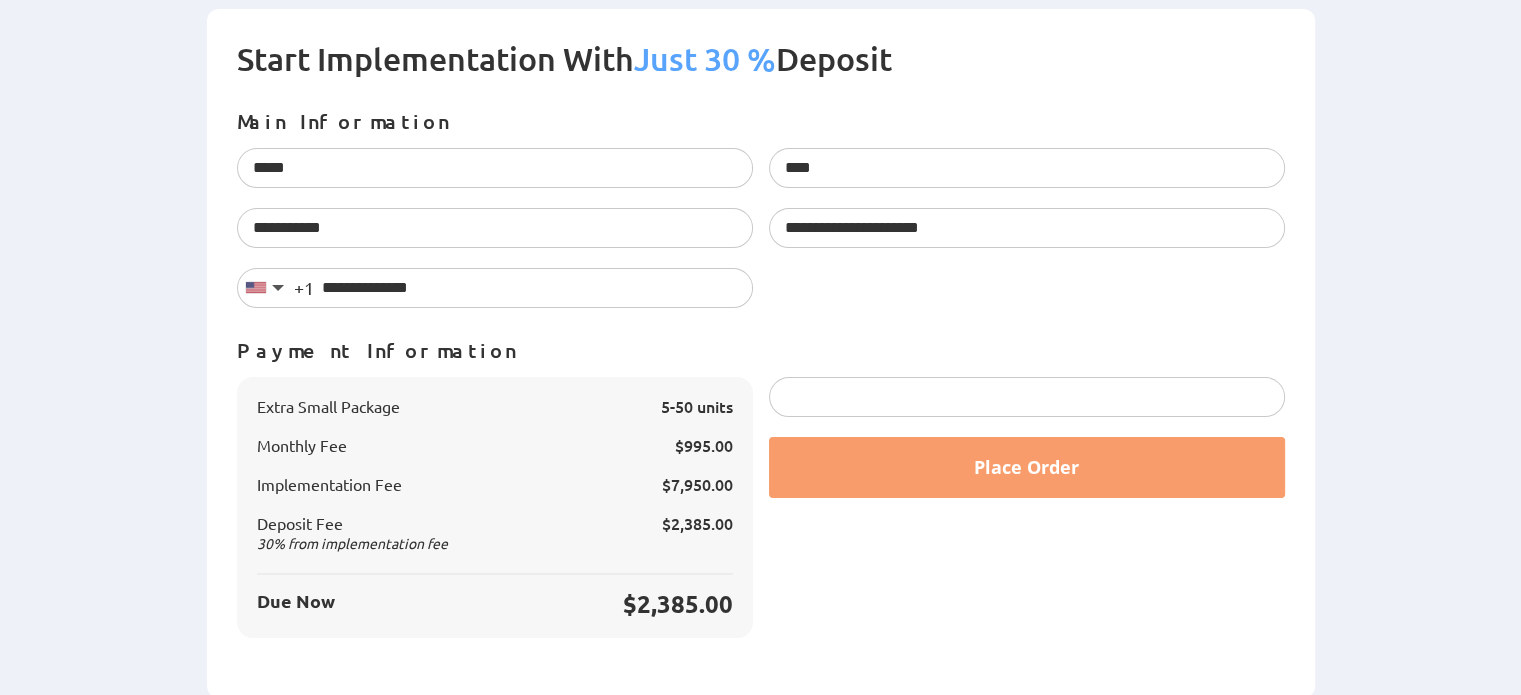 click at bounding box center [1027, 397] 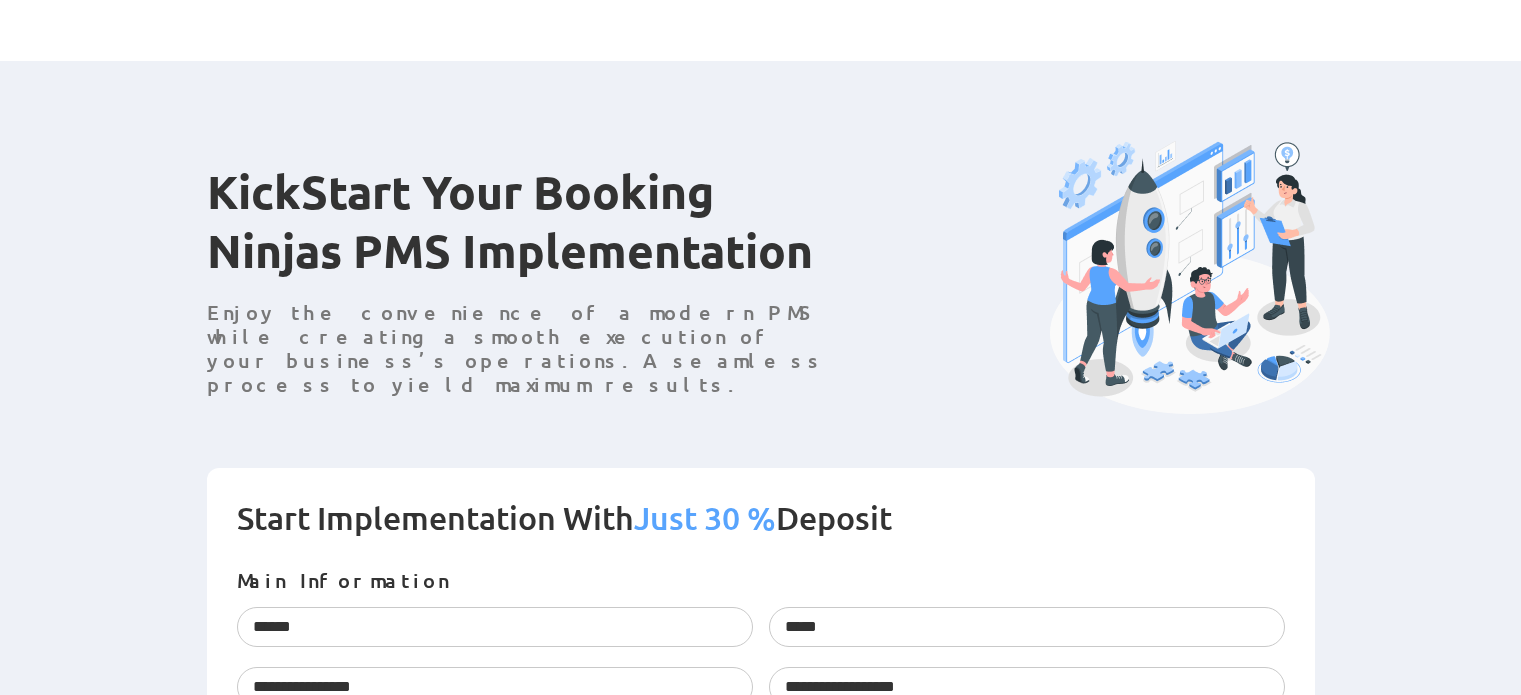 scroll, scrollTop: 473, scrollLeft: 0, axis: vertical 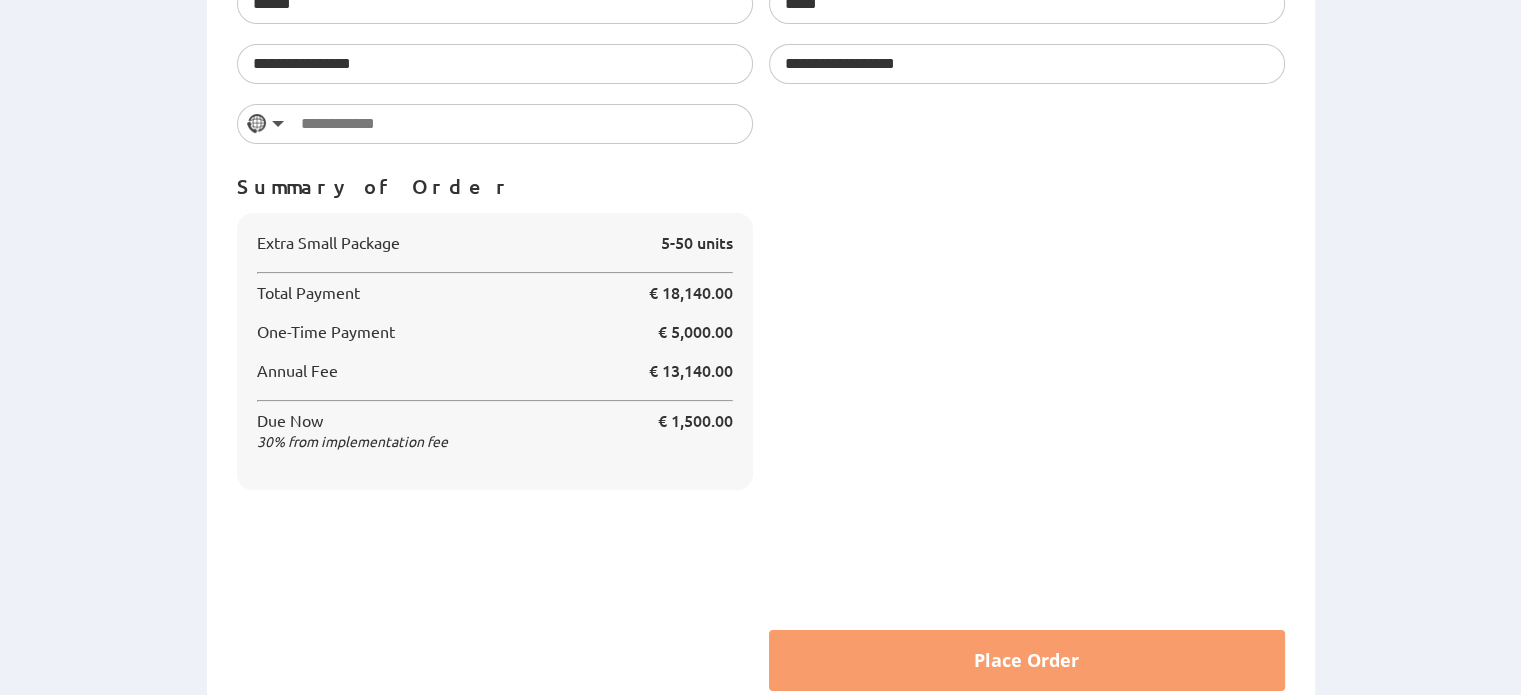 click on "Start Implementation With
Just 30
%
Deposit
Main Information
******
Please enter your first name.
*****
Please enter your last name.
[GEOGRAPHIC_DATA]" at bounding box center [760, 288] 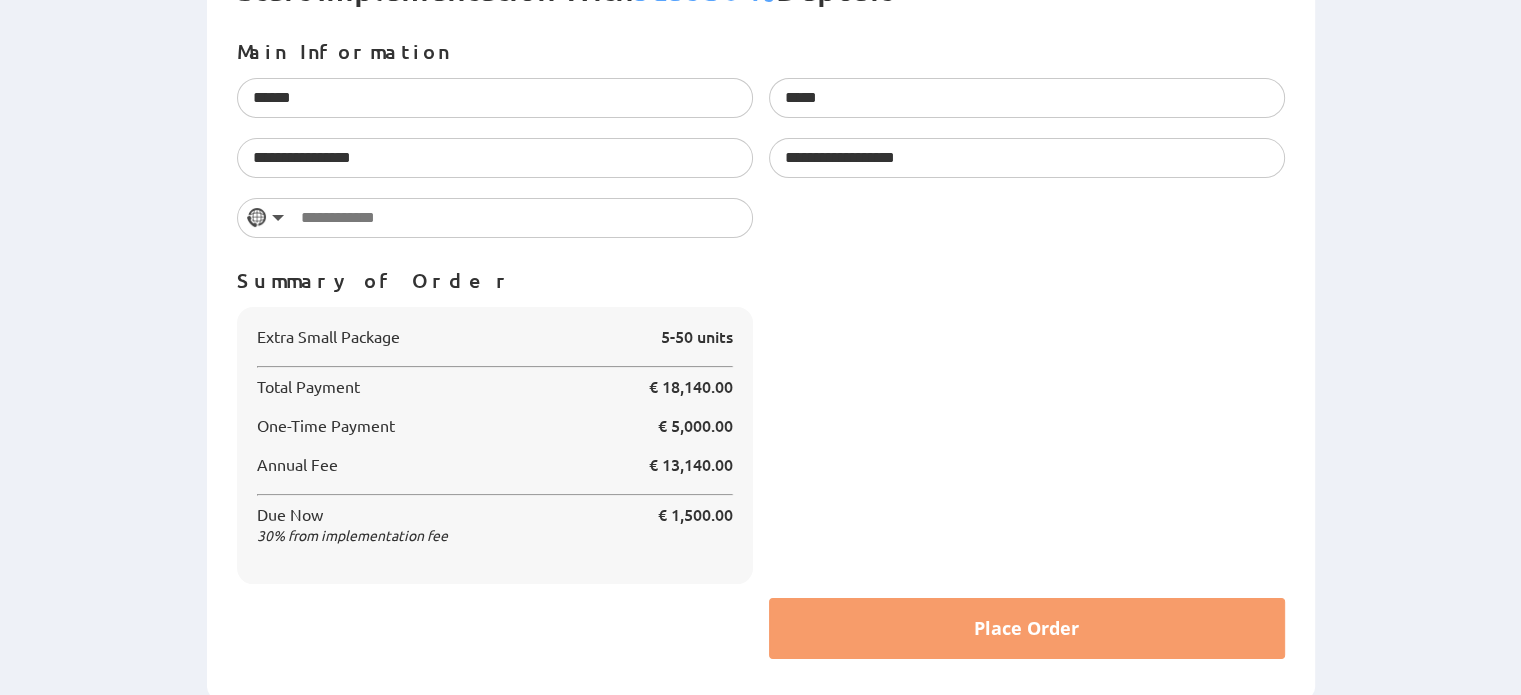 scroll, scrollTop: 529, scrollLeft: 0, axis: vertical 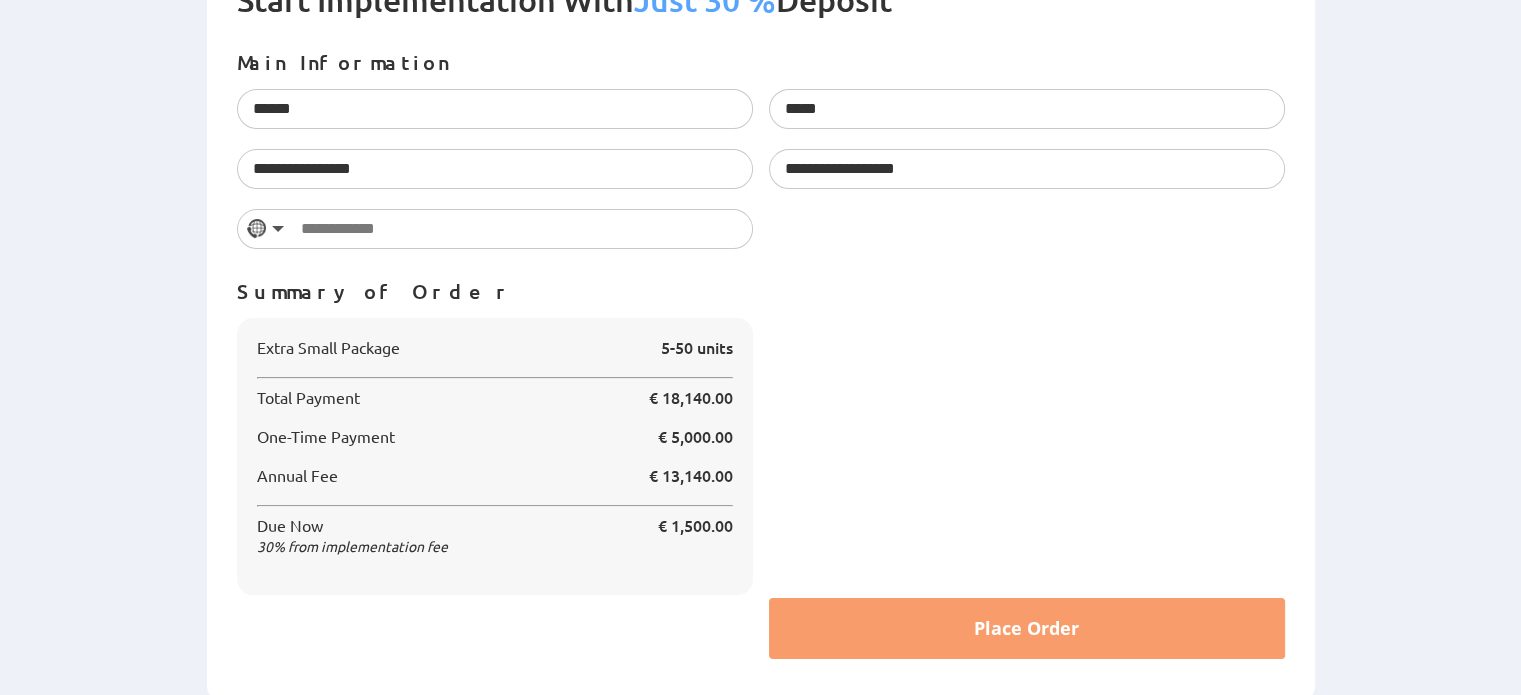 click on "Place Order" at bounding box center [1027, 488] 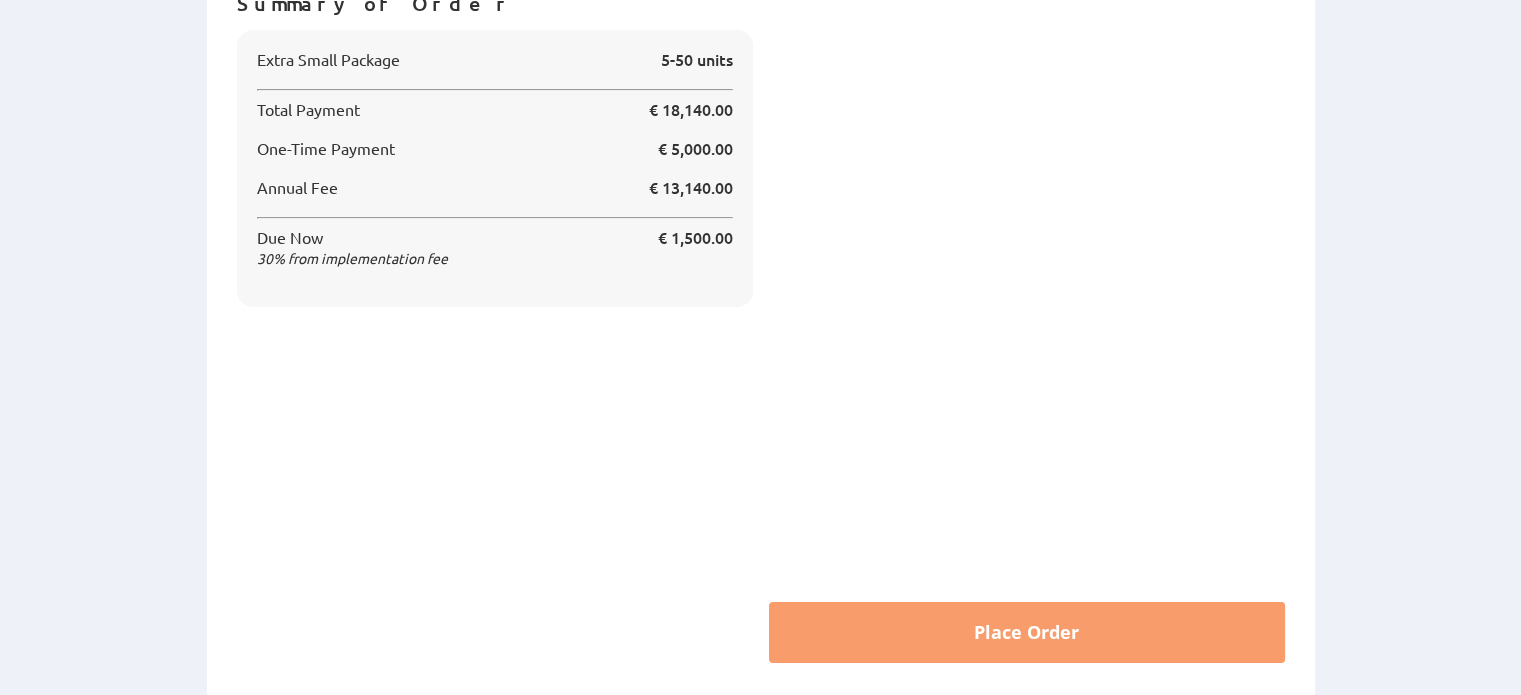 scroll, scrollTop: 811, scrollLeft: 0, axis: vertical 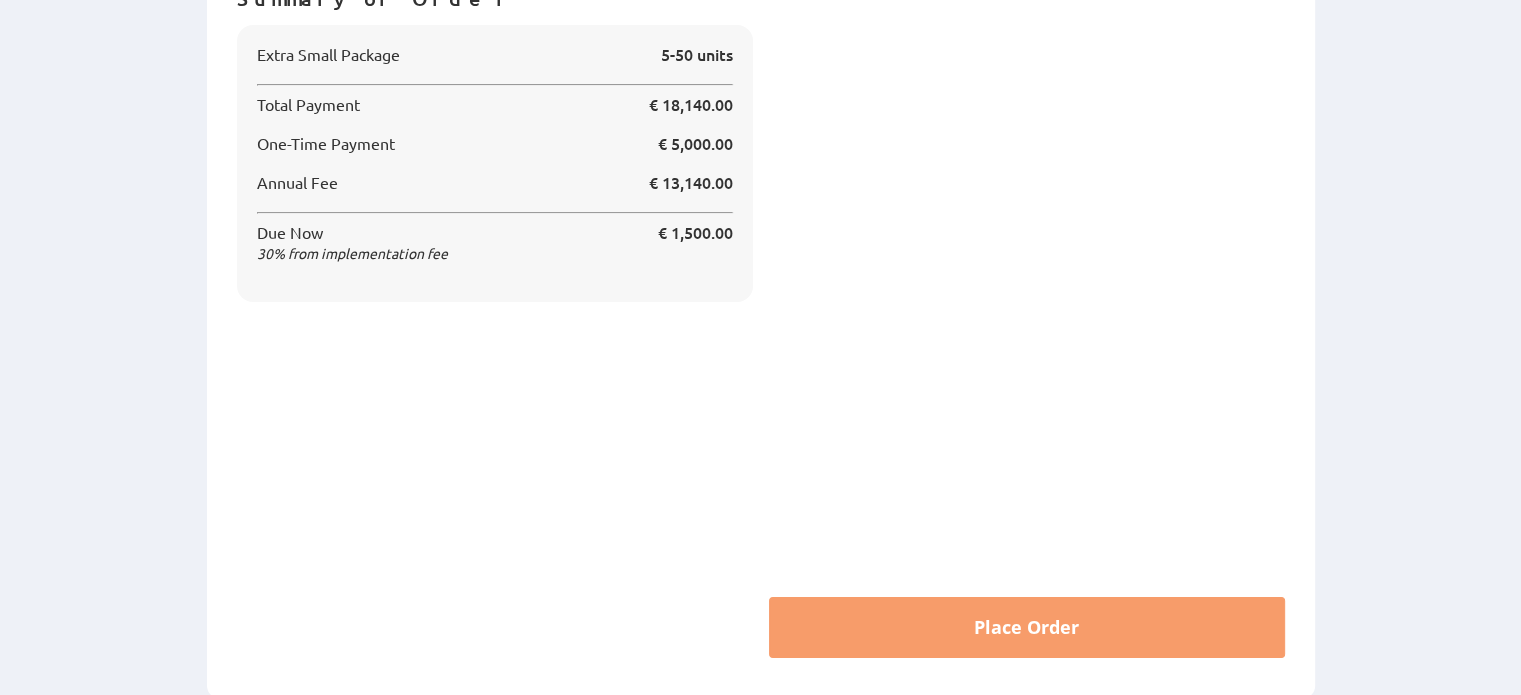 click on "Start Implementation With
Just 30
%
Deposit
Main Information
******
Please enter your first name.
*****
Please enter your last name." at bounding box center [761, 178] 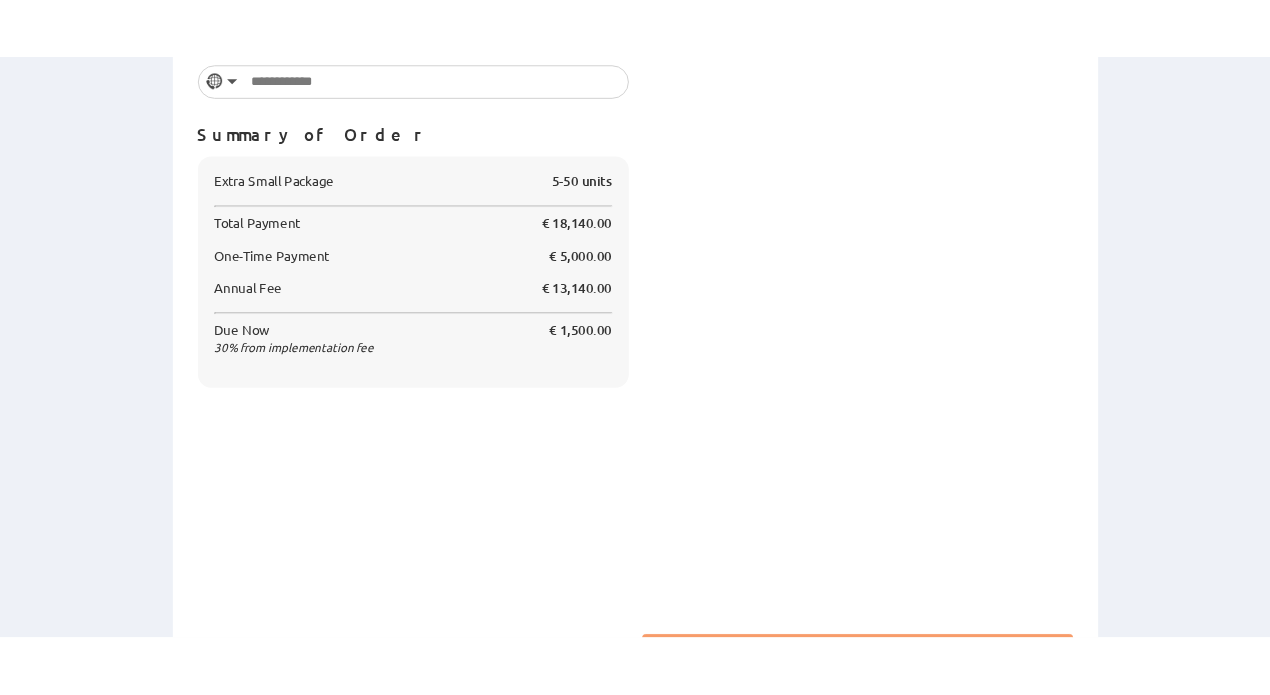 scroll, scrollTop: 711, scrollLeft: 0, axis: vertical 